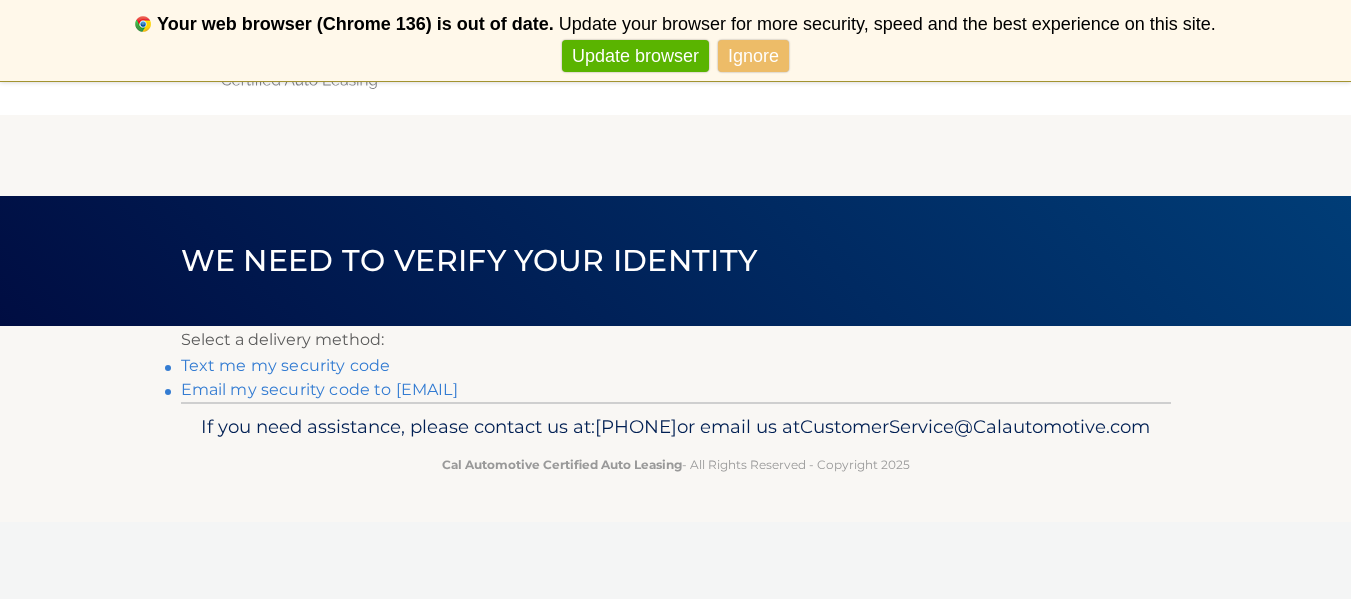 scroll, scrollTop: 0, scrollLeft: 0, axis: both 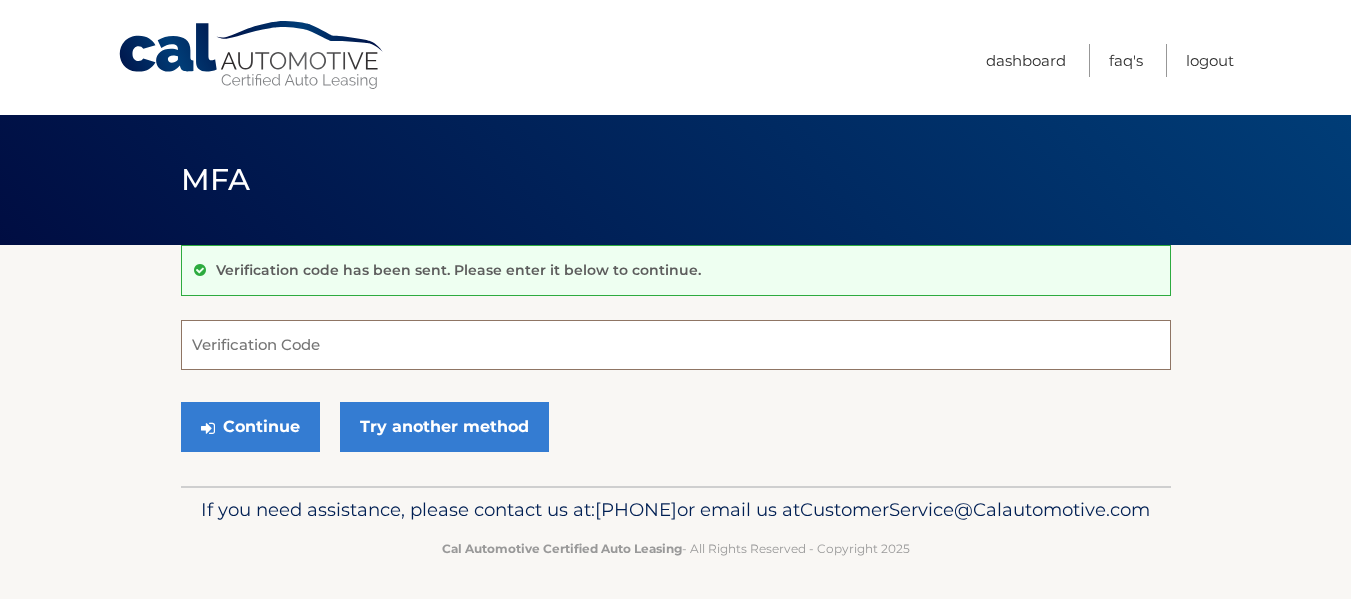 click on "Verification Code" at bounding box center [676, 345] 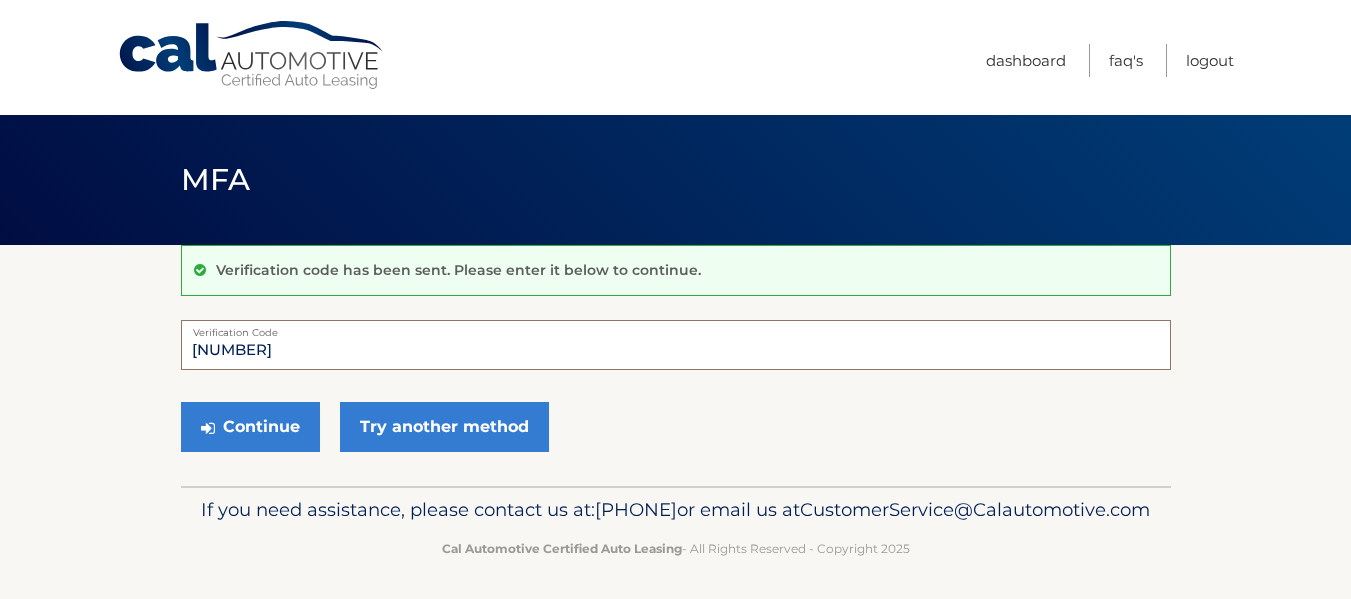 click on "Continue" at bounding box center (250, 427) 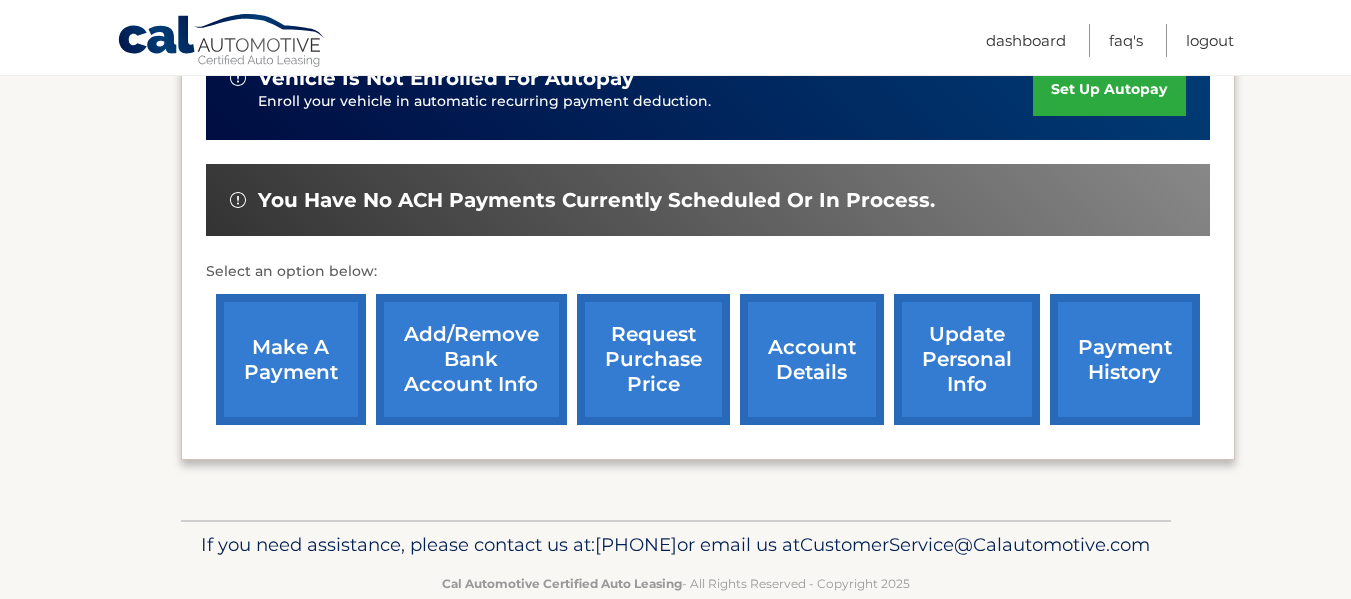 scroll, scrollTop: 613, scrollLeft: 0, axis: vertical 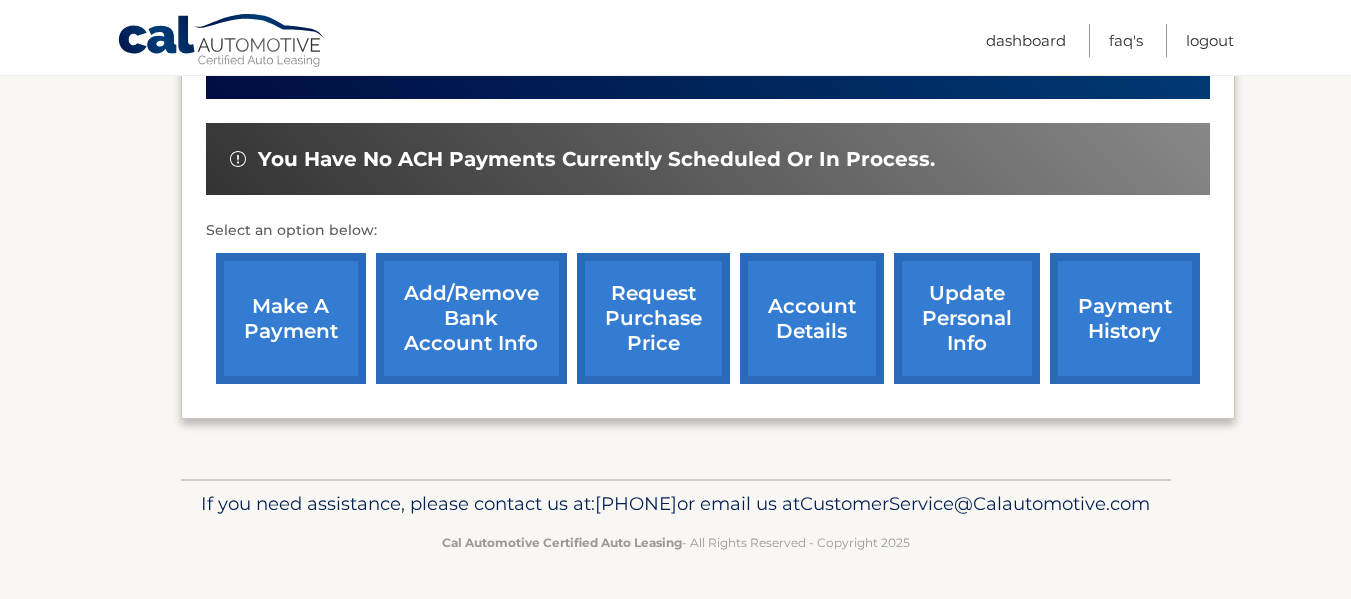 drag, startPoint x: 0, startPoint y: 0, endPoint x: 312, endPoint y: 320, distance: 446.92728 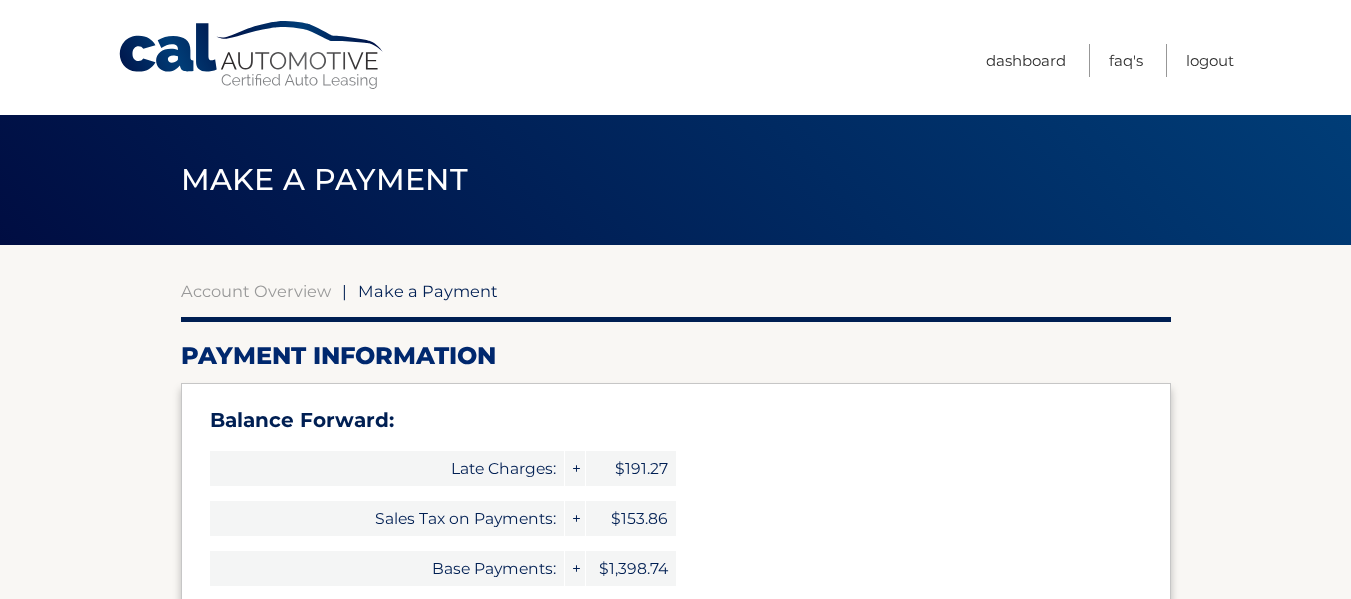 select on "M2JkZmUxN2YtZDE5MS00YWI4LWFmMjItZTgyZjkwNWJjZjE5" 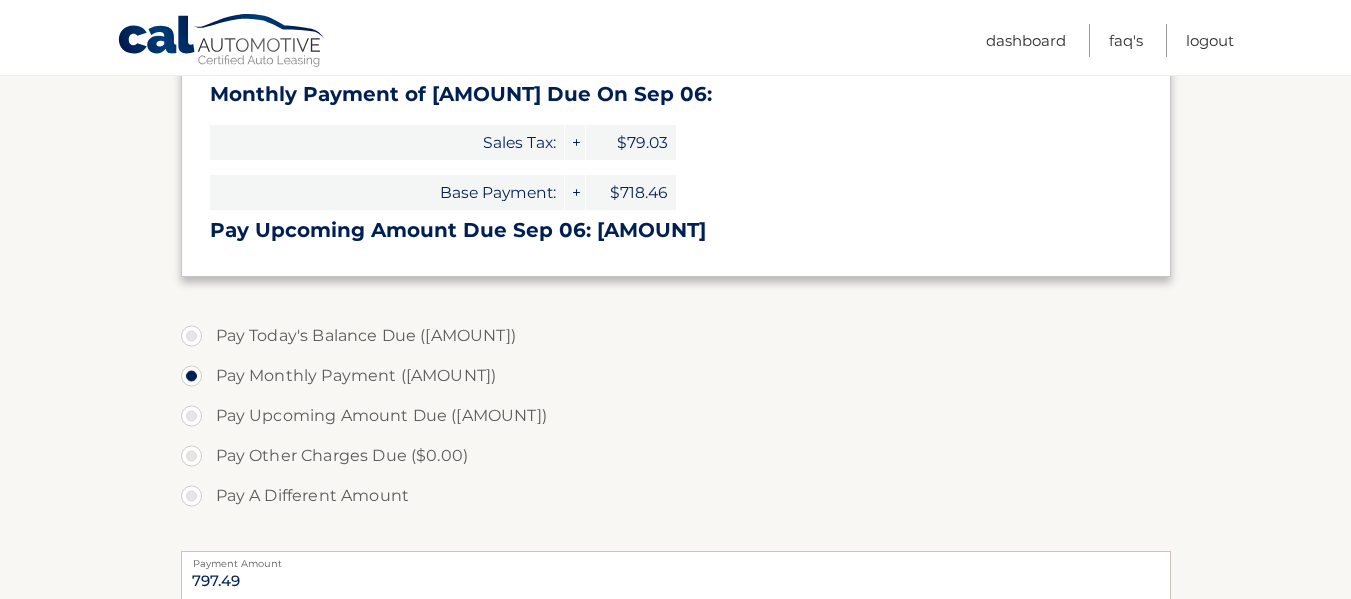 scroll, scrollTop: 563, scrollLeft: 0, axis: vertical 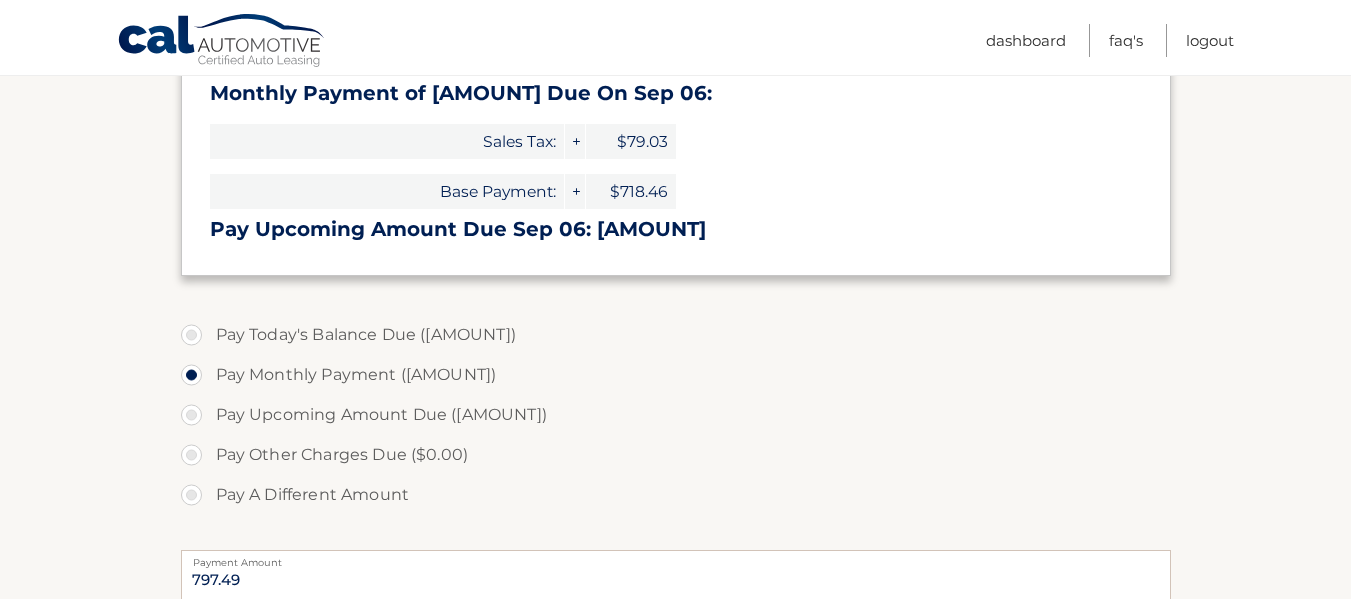 click on "Pay Today's Balance Due ([AMOUNT])" at bounding box center (676, 335) 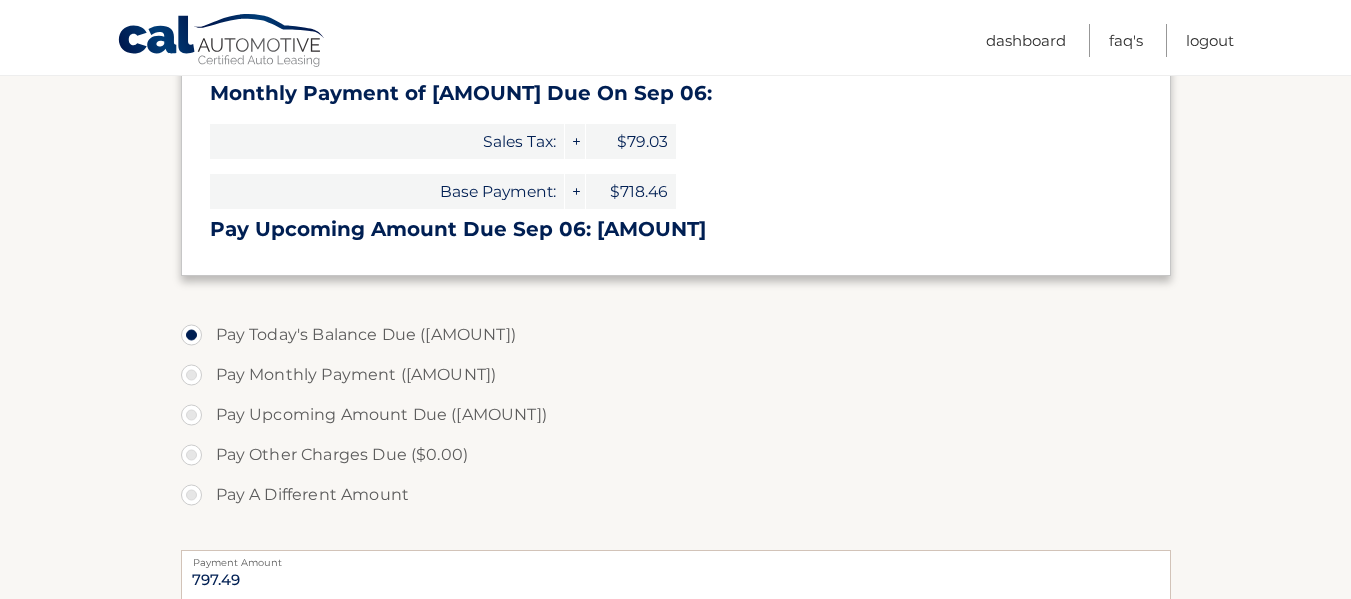 type on "1743.87" 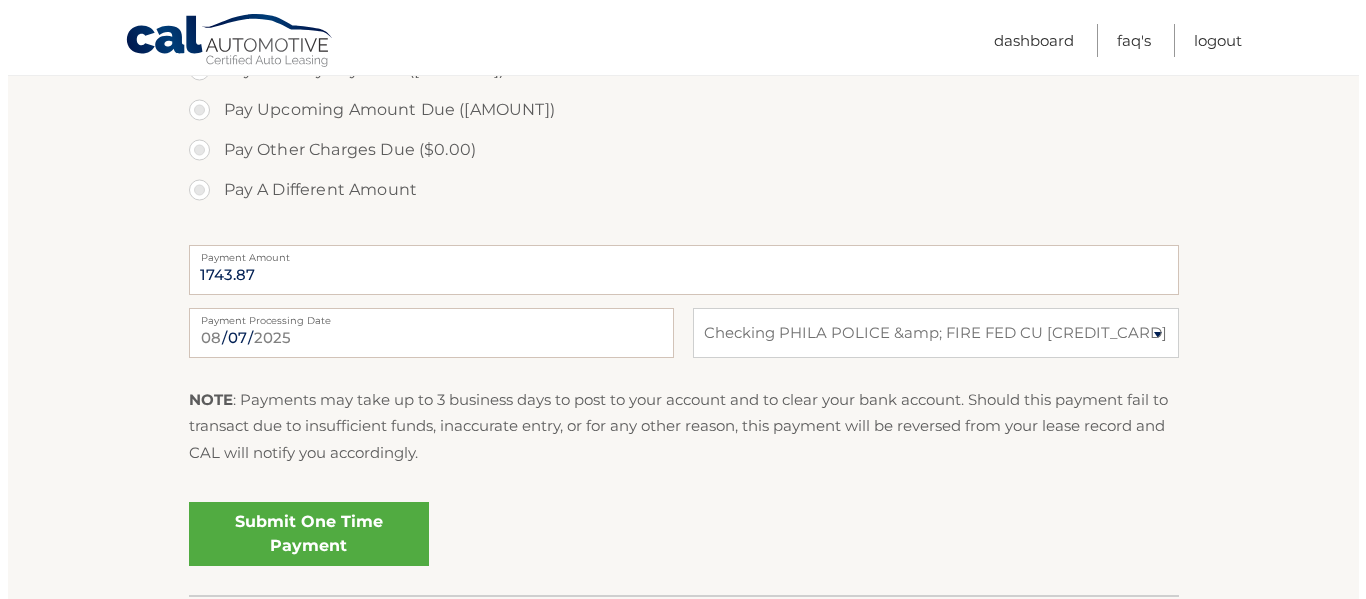 scroll, scrollTop: 869, scrollLeft: 0, axis: vertical 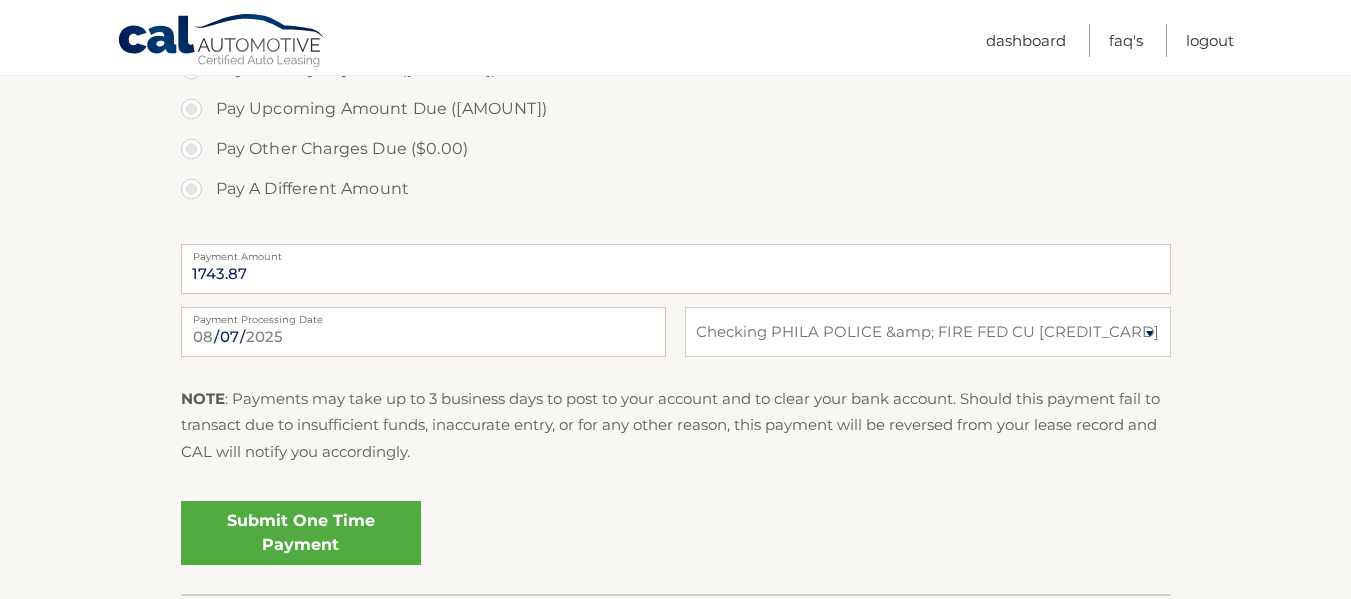click on "Submit One Time Payment" at bounding box center [301, 533] 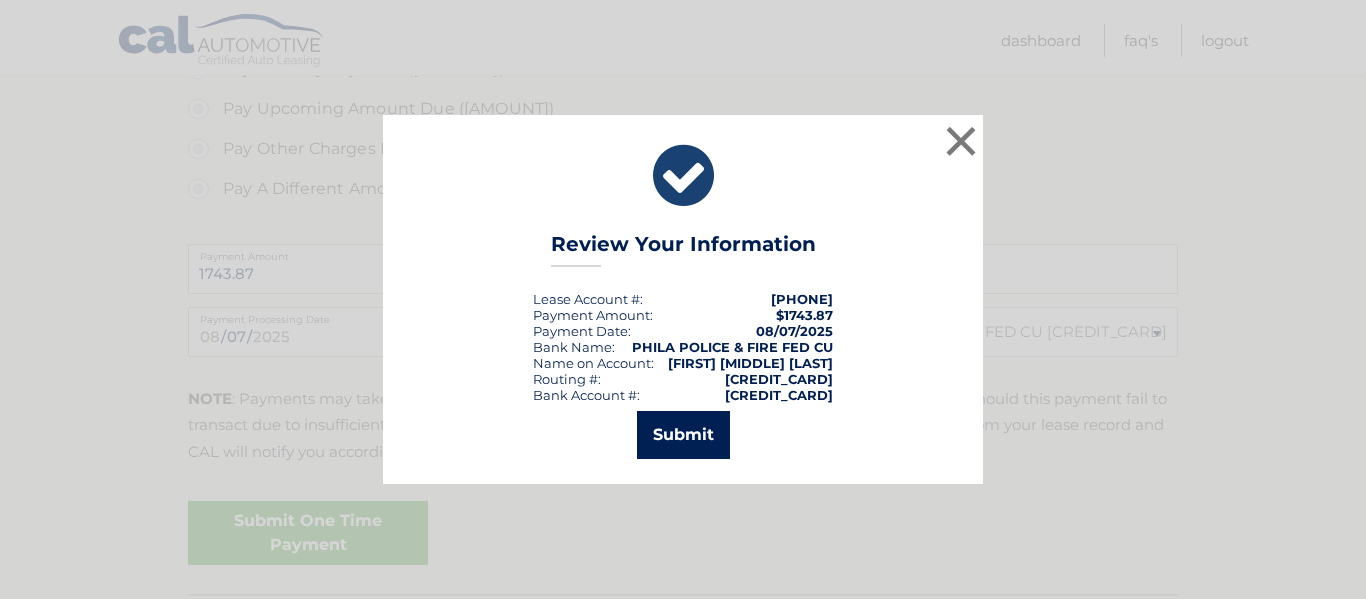 click on "Submit" at bounding box center (683, 435) 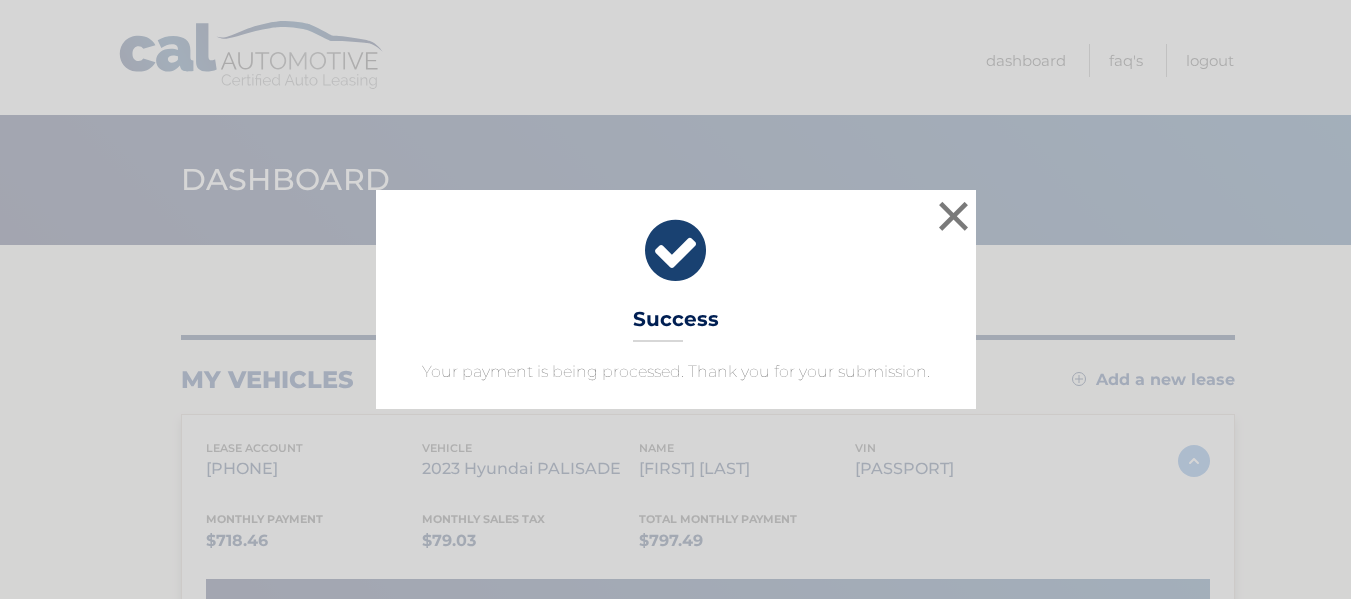 scroll, scrollTop: 0, scrollLeft: 0, axis: both 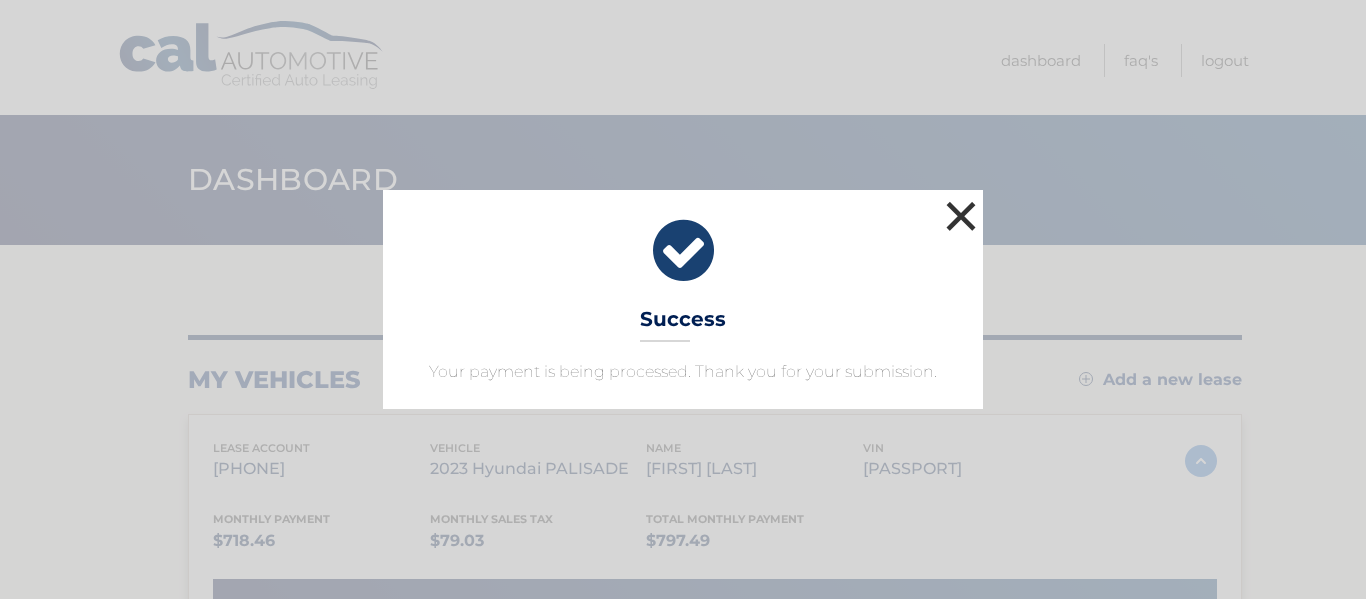click on "×" at bounding box center [961, 216] 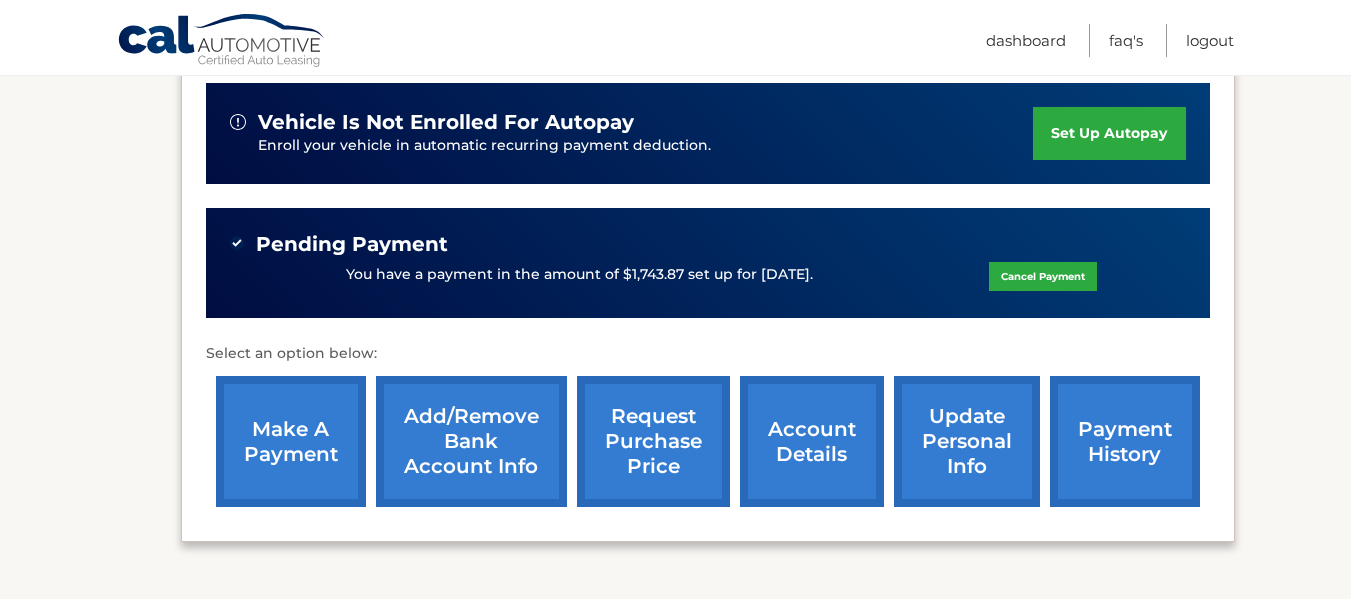 scroll, scrollTop: 563, scrollLeft: 0, axis: vertical 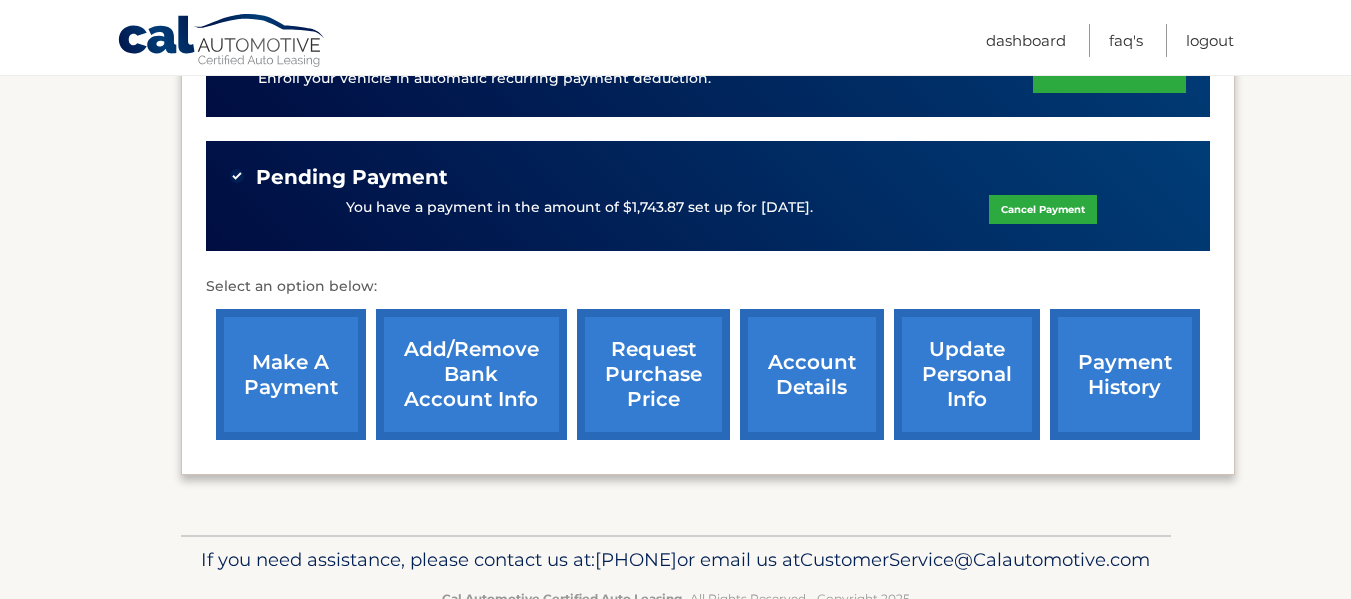 click on "make a payment" at bounding box center [291, 374] 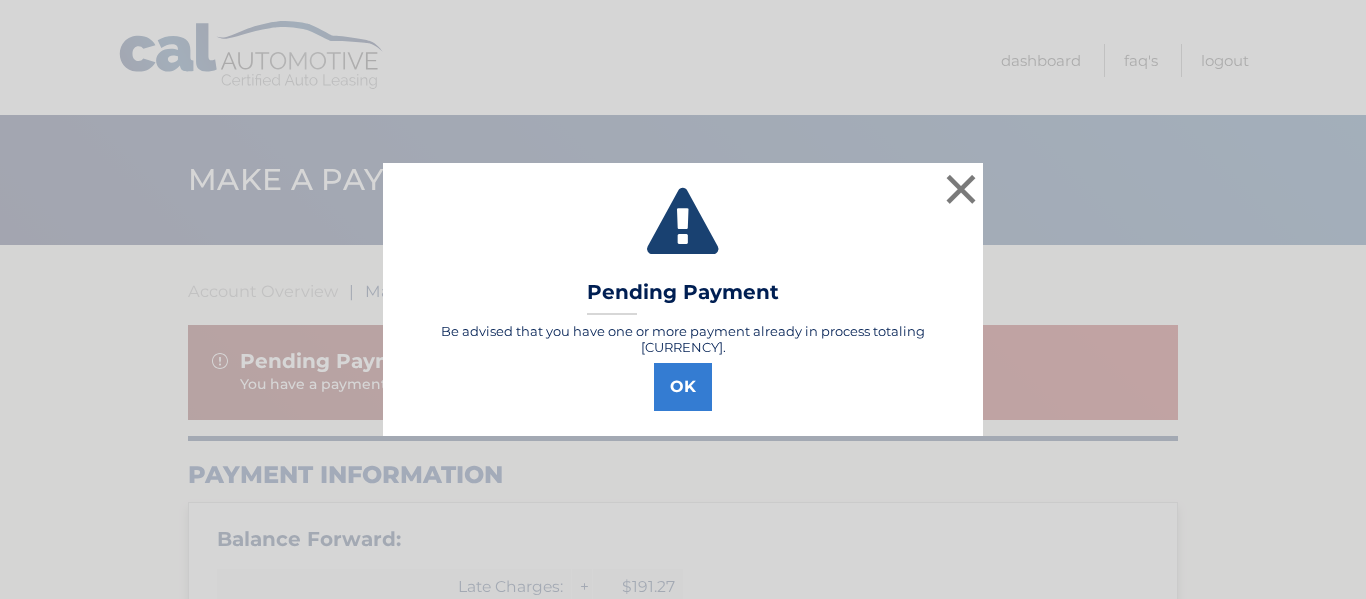 select on "M2JkZmUxN2YtZDE5MS00YWI4LWFmMjItZTgyZjkwNWJjZjE5" 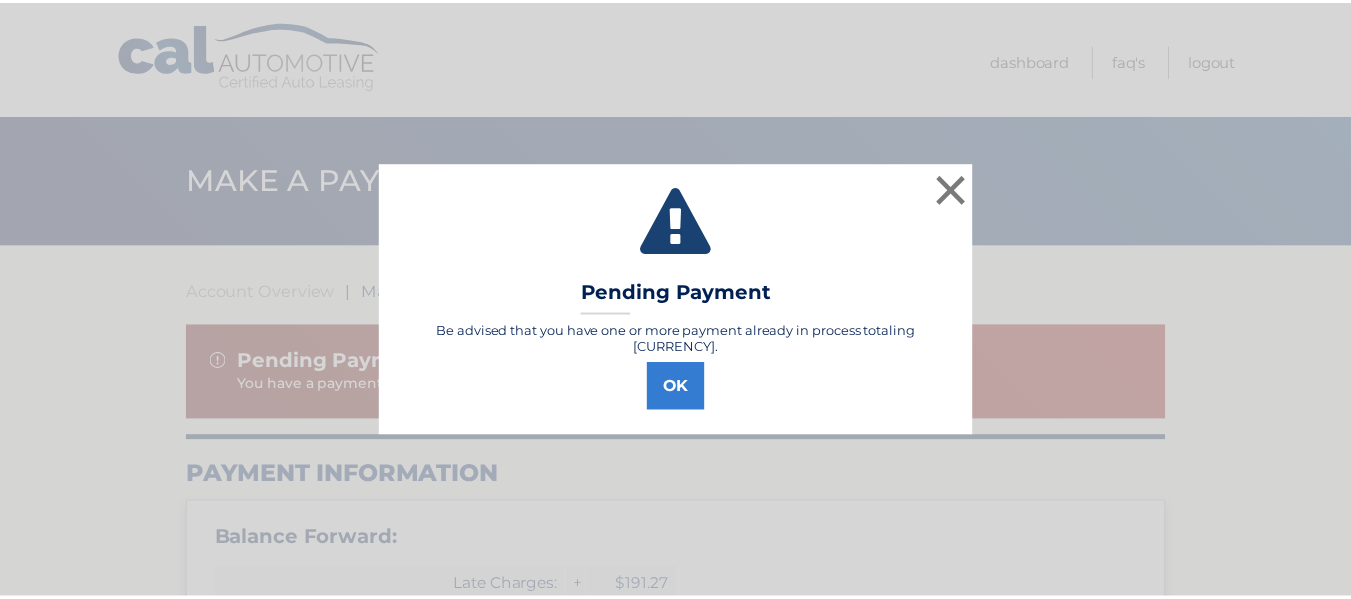 scroll, scrollTop: 0, scrollLeft: 0, axis: both 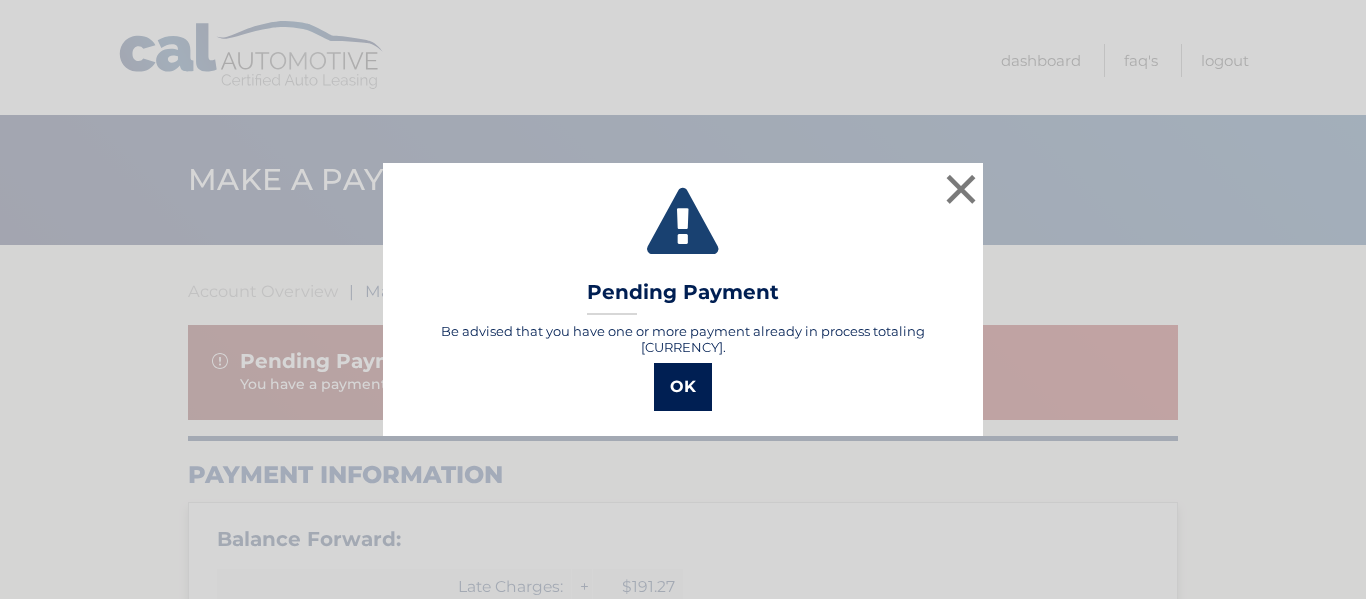click on "OK" at bounding box center (683, 387) 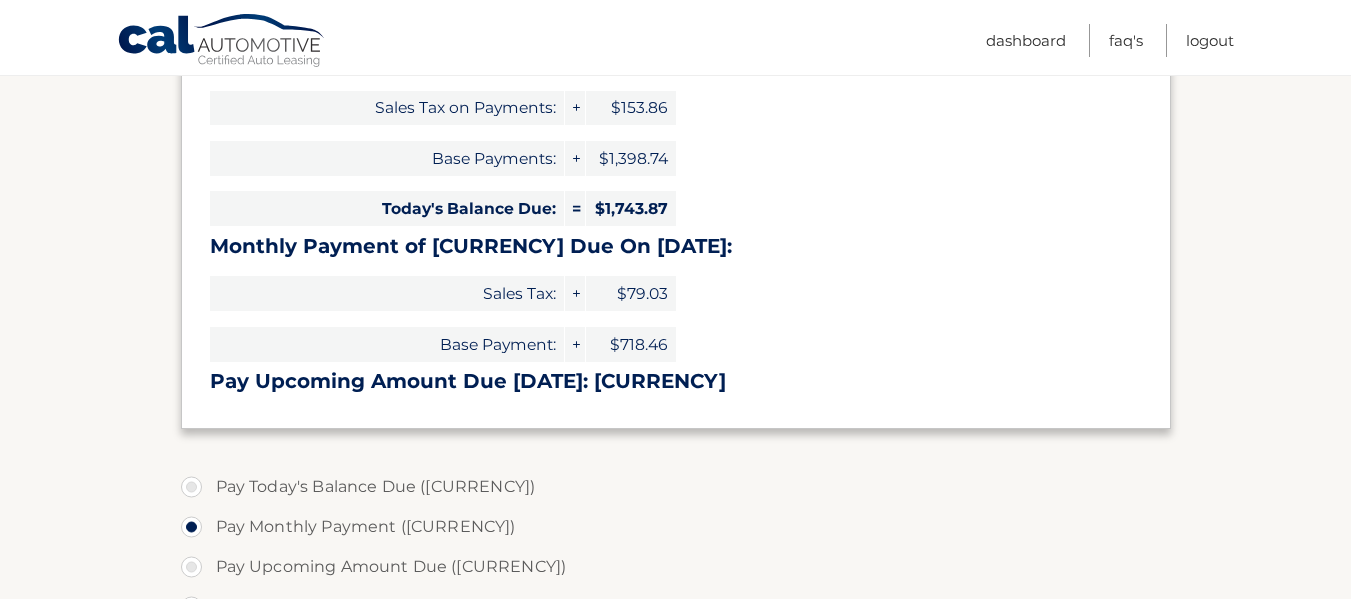 scroll, scrollTop: 0, scrollLeft: 0, axis: both 